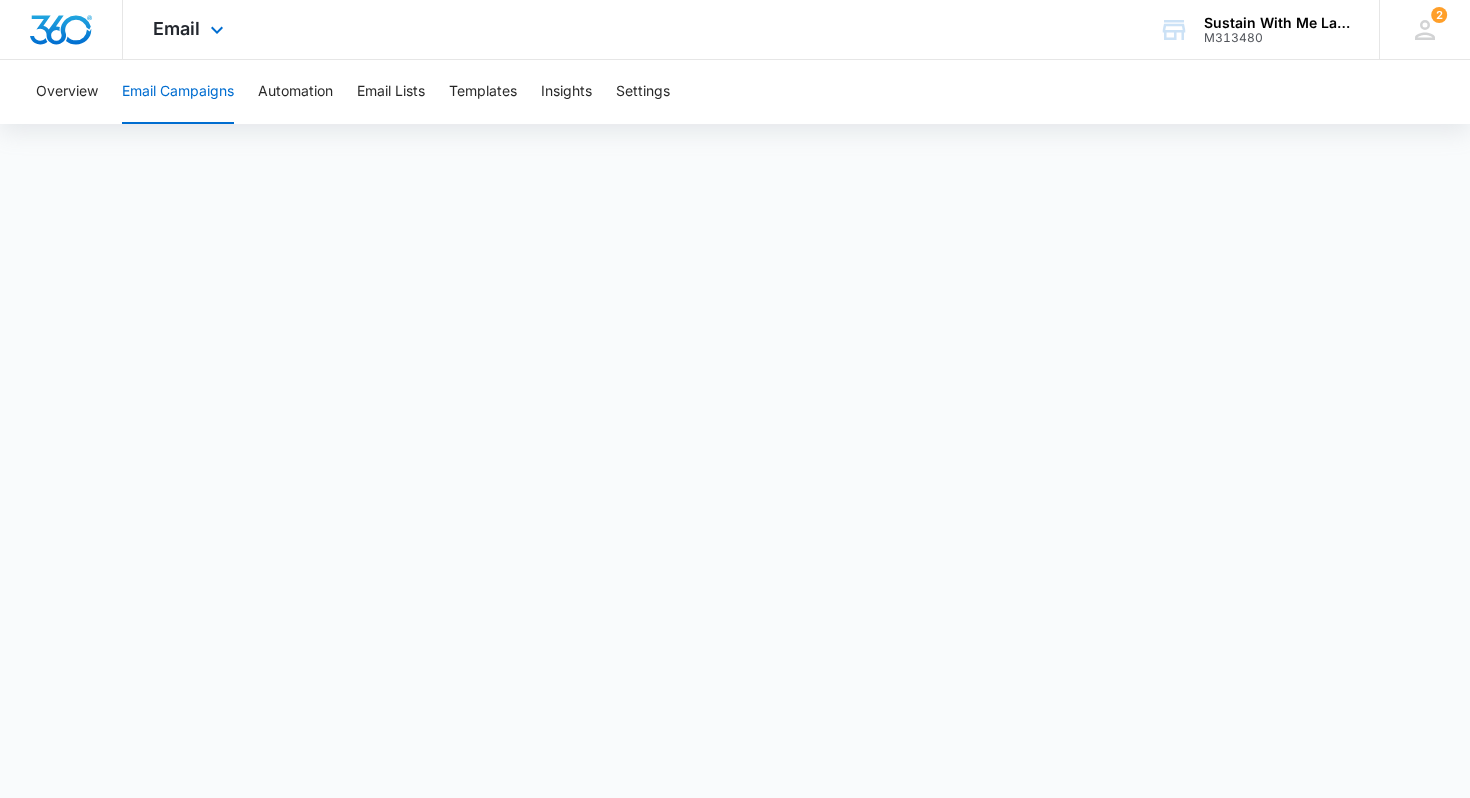 scroll, scrollTop: 0, scrollLeft: 0, axis: both 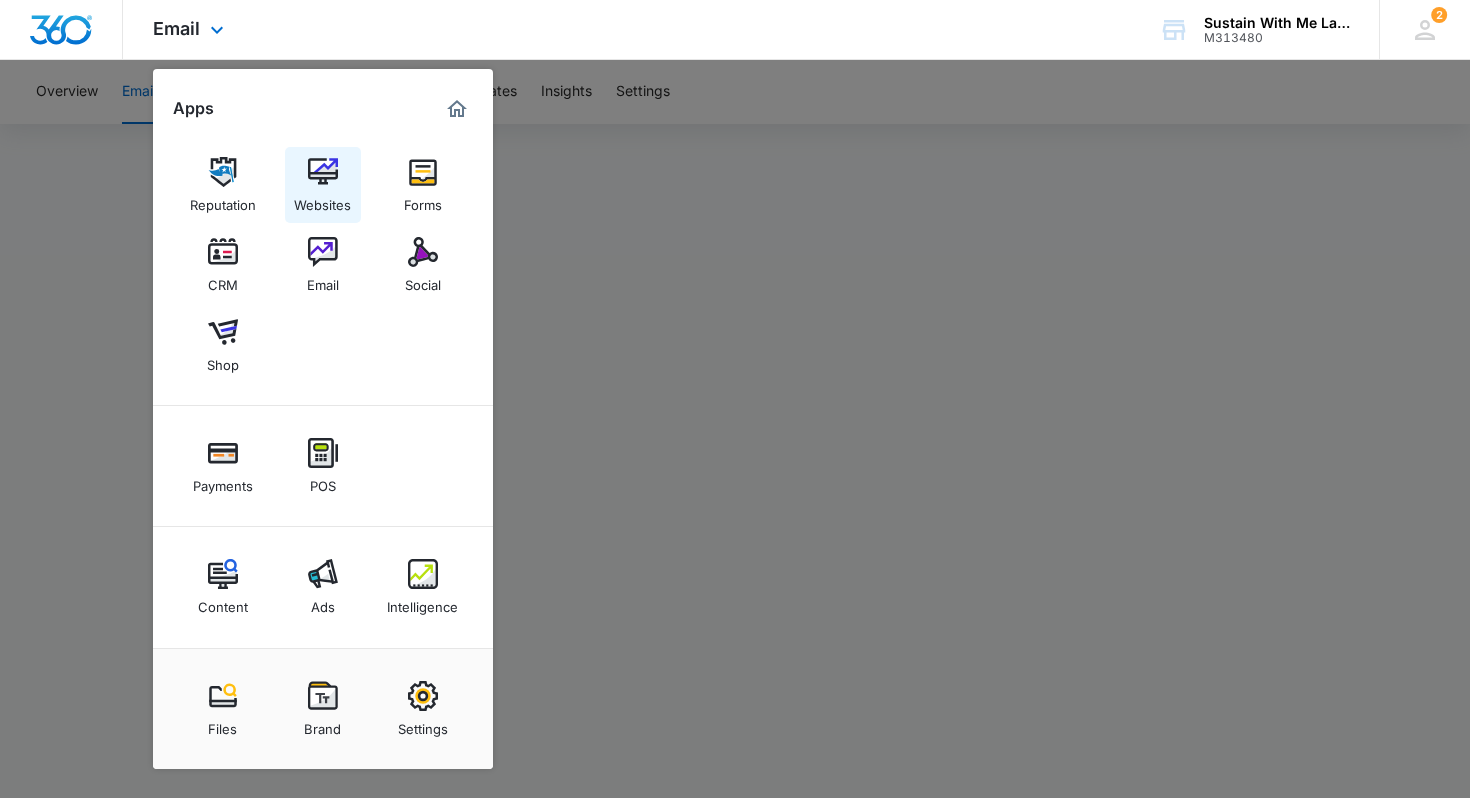 click on "Websites" at bounding box center (322, 200) 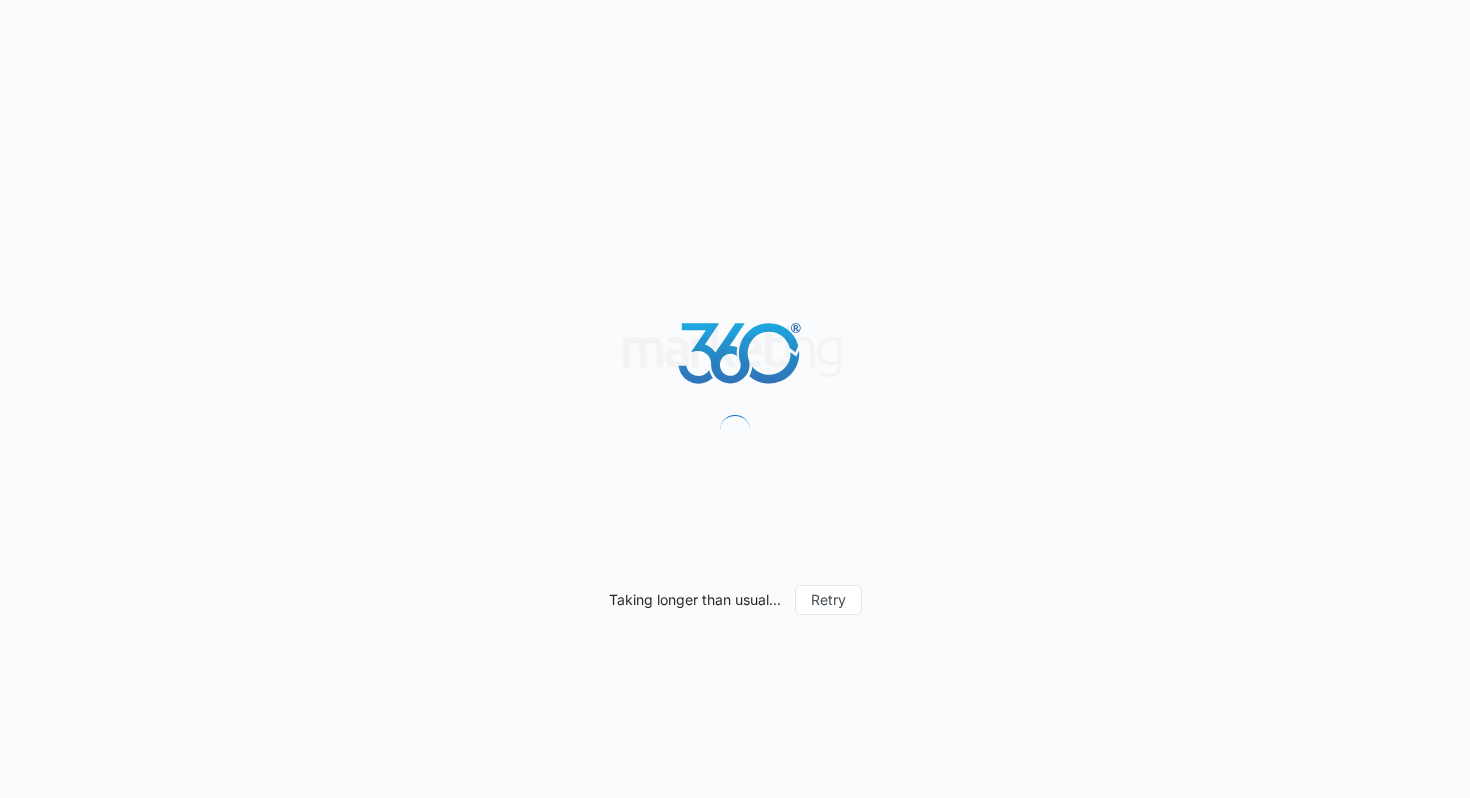 scroll, scrollTop: 0, scrollLeft: 0, axis: both 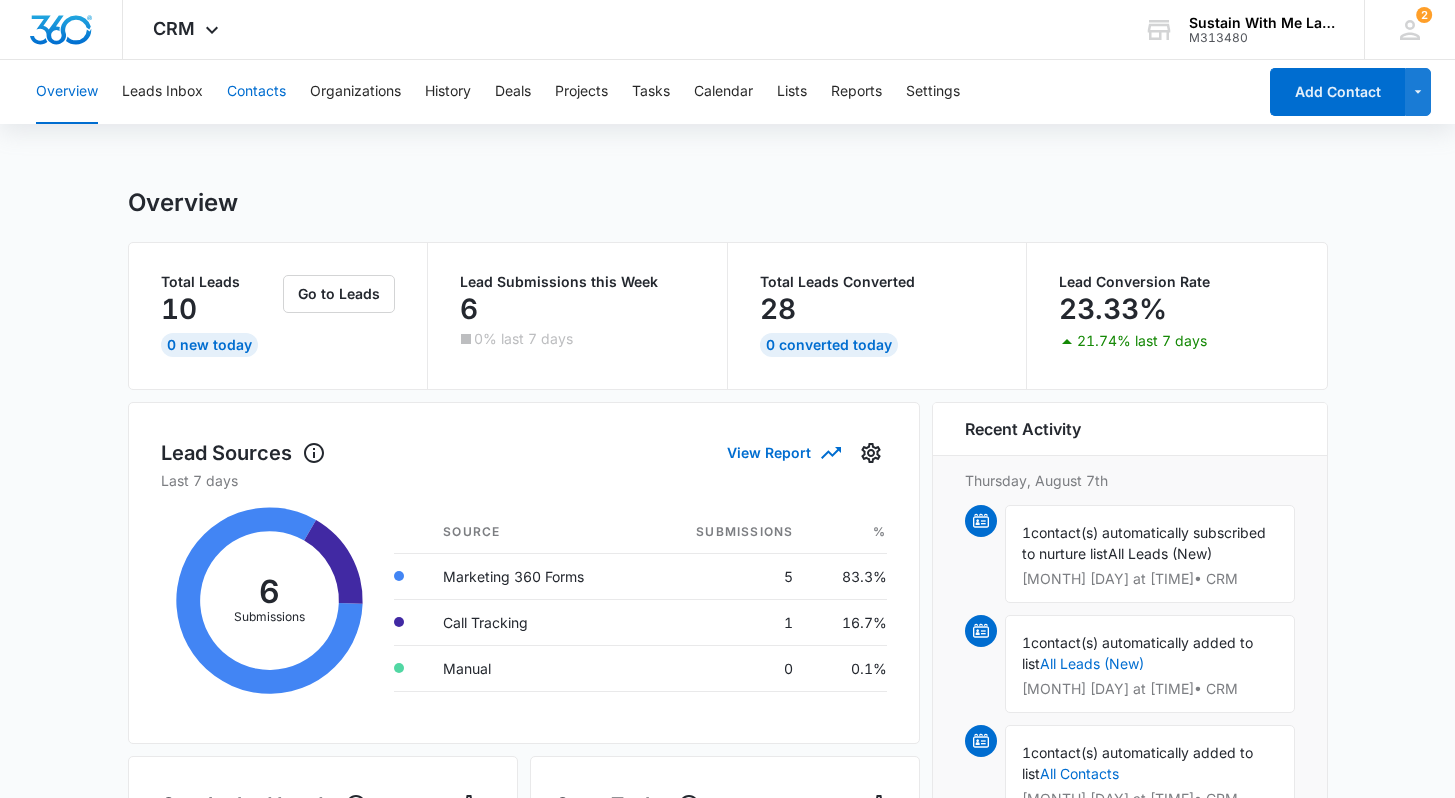 click on "Contacts" at bounding box center (256, 92) 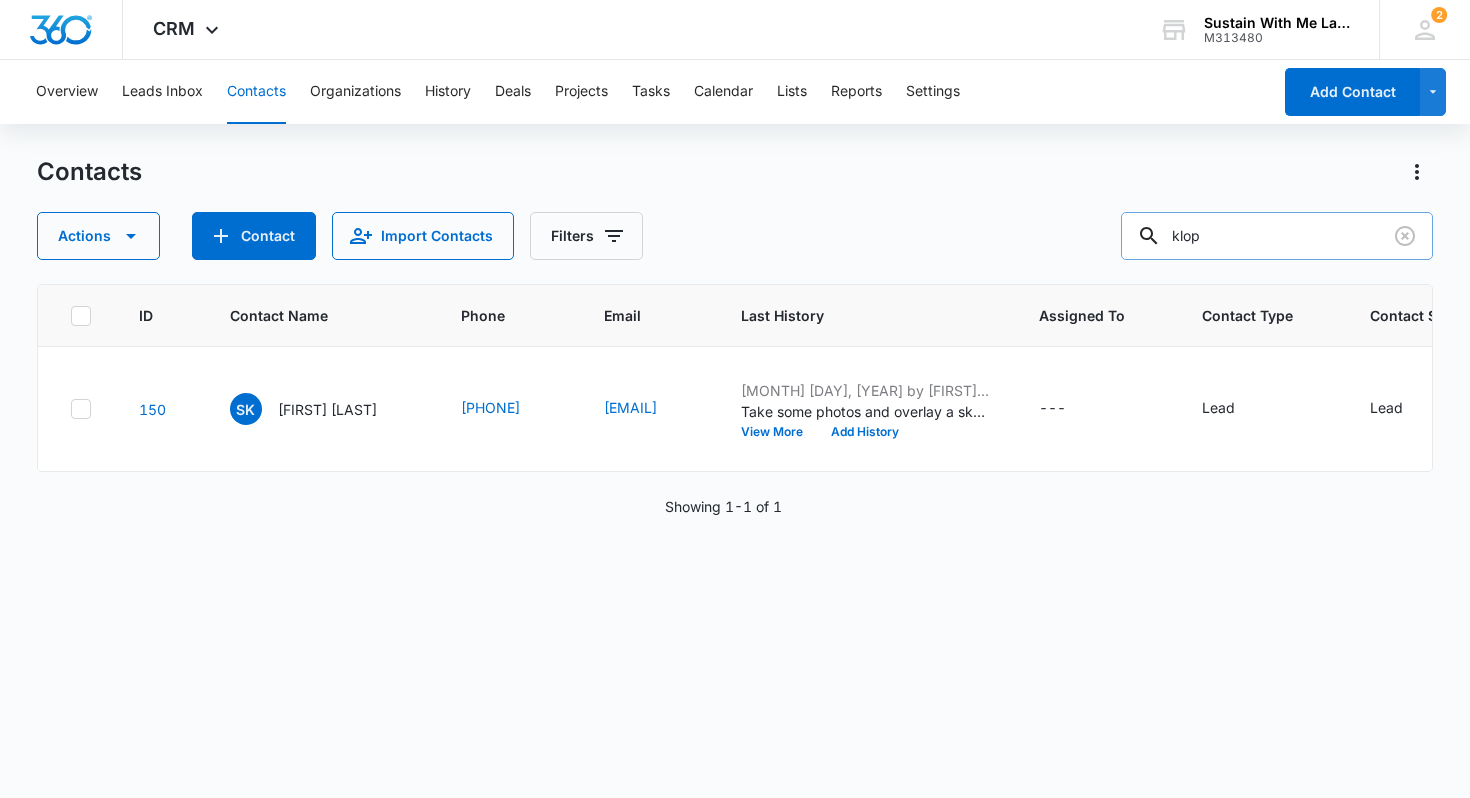 click on "klop" at bounding box center (1277, 236) 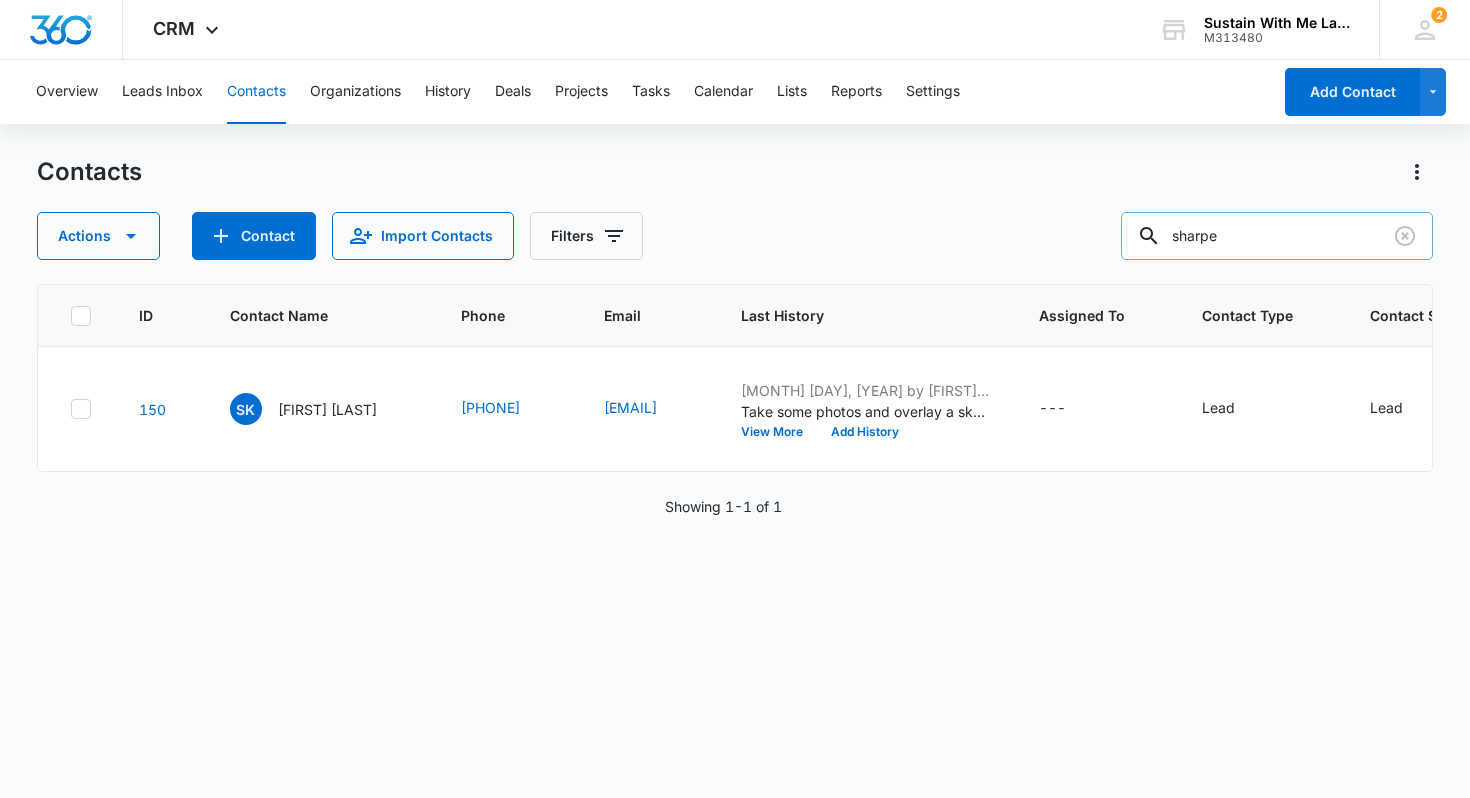 type on "sharpe" 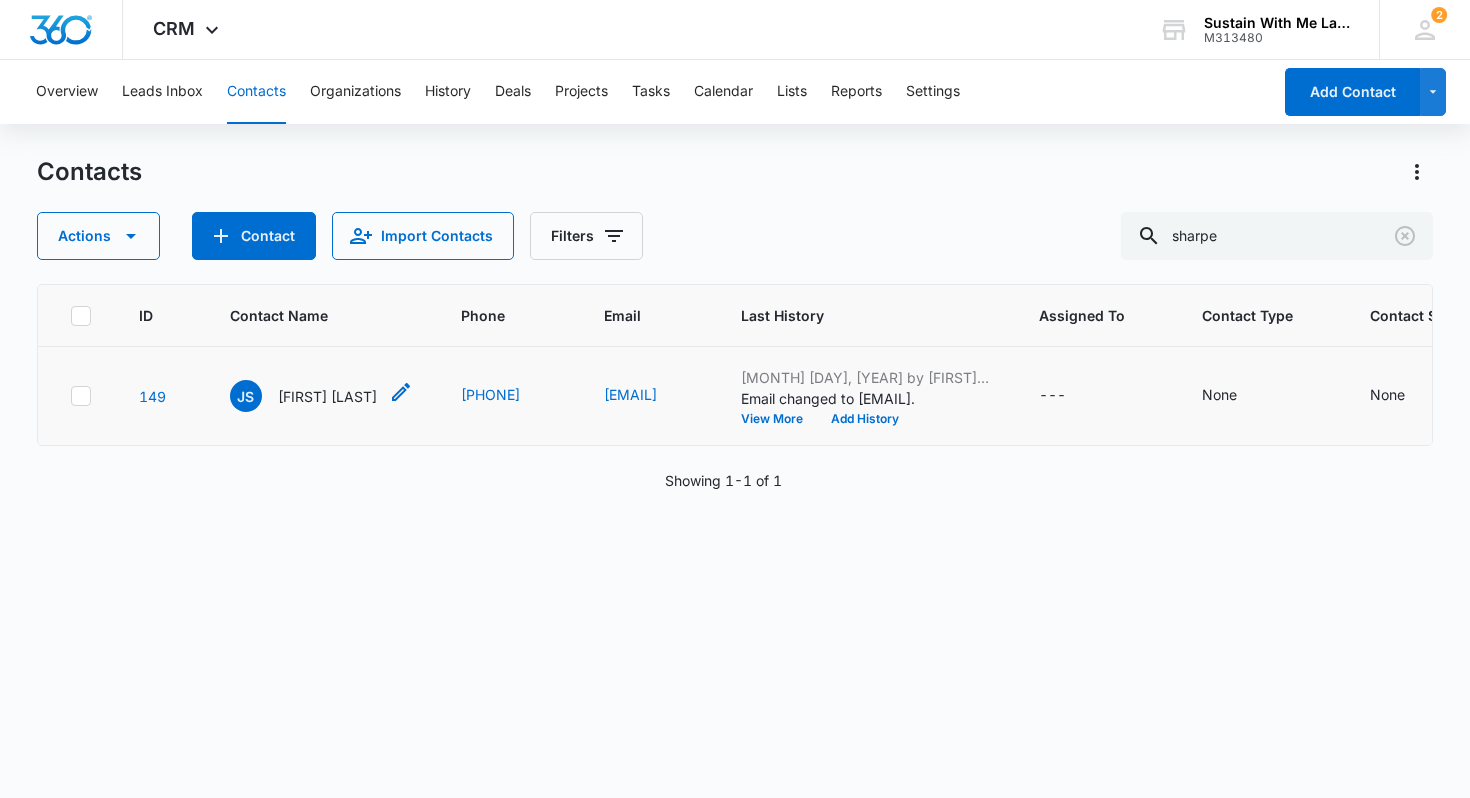 click on "Jennifer Sharpe" at bounding box center [327, 396] 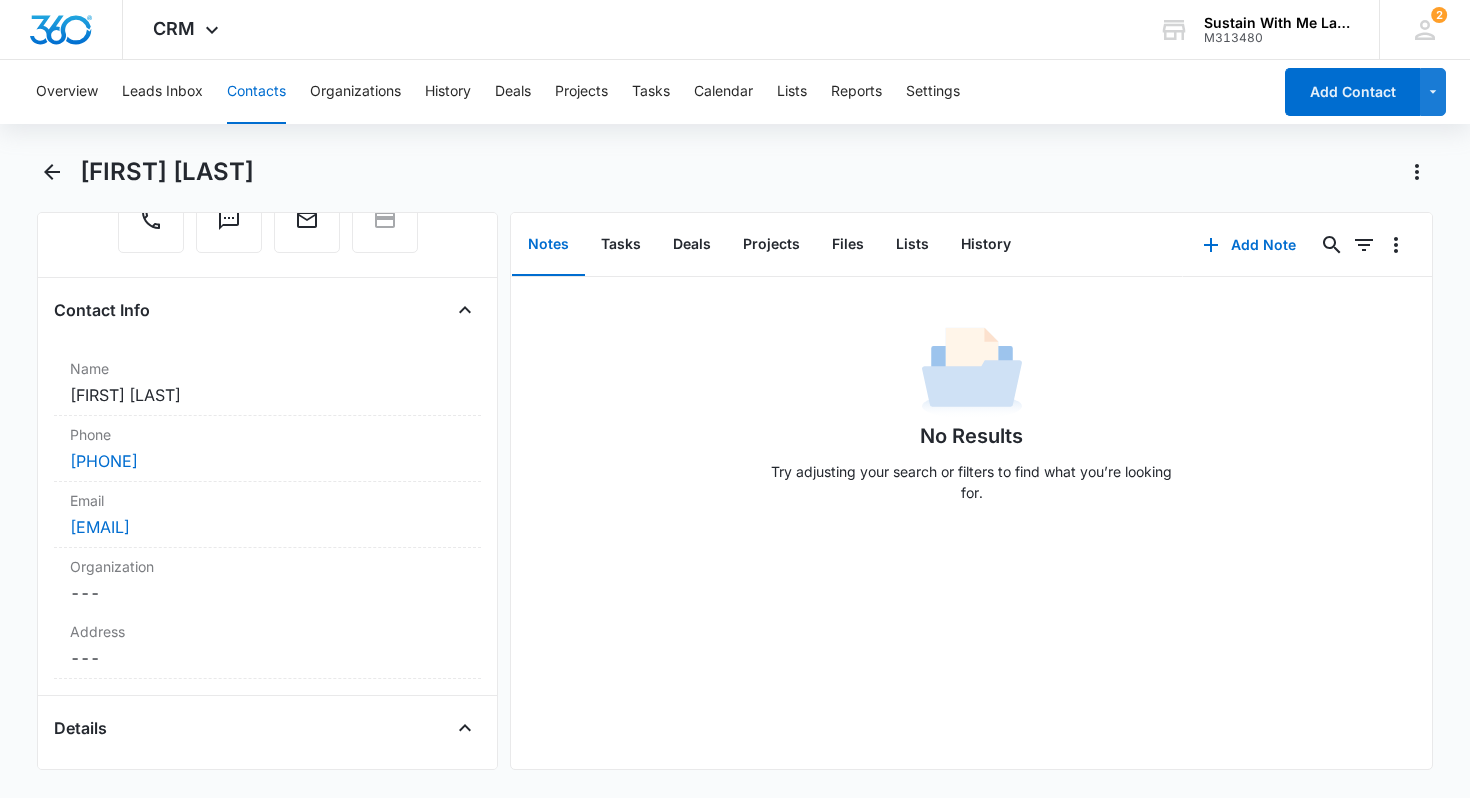 scroll, scrollTop: 499, scrollLeft: 0, axis: vertical 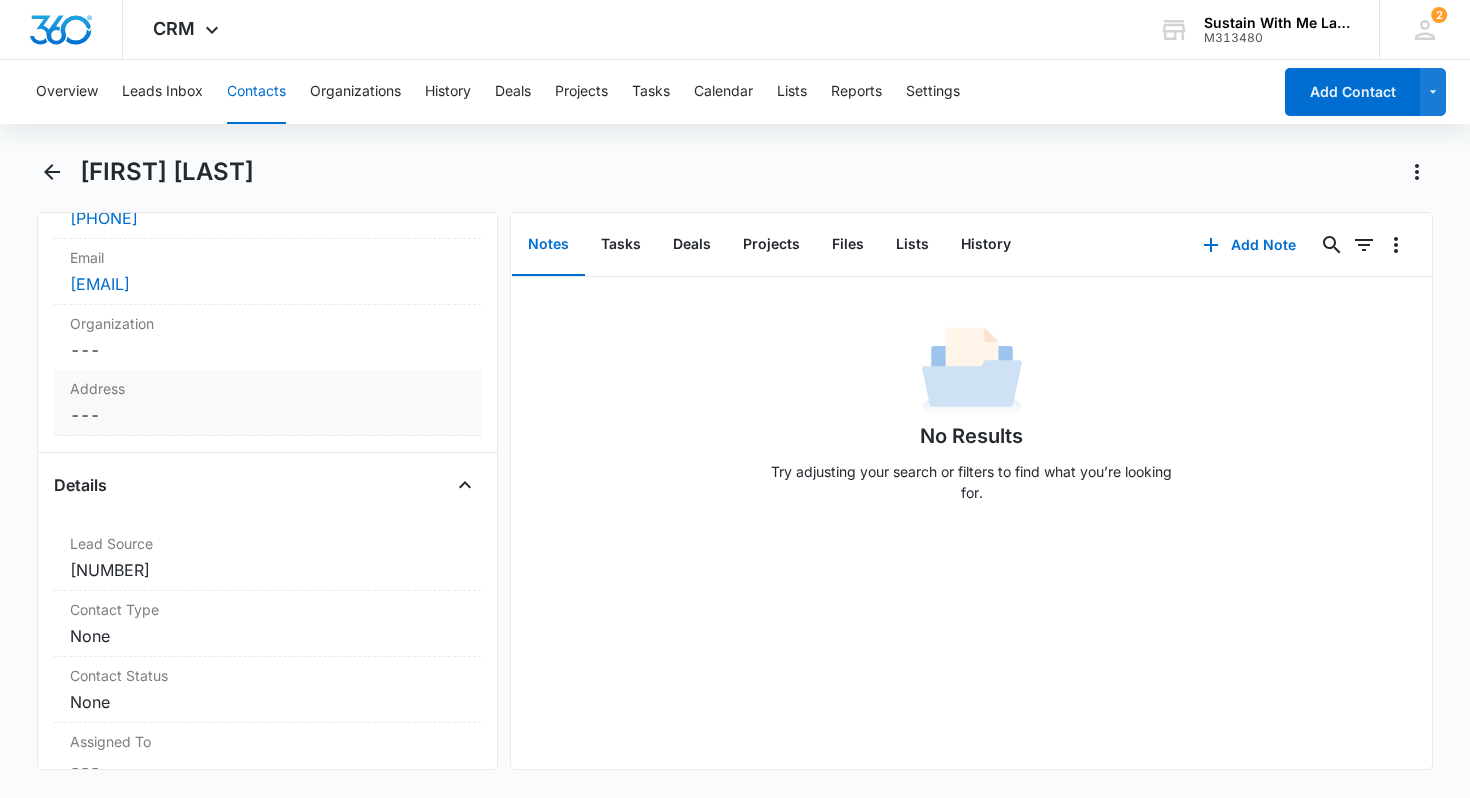click on "Cancel Save Changes ---" at bounding box center [268, 415] 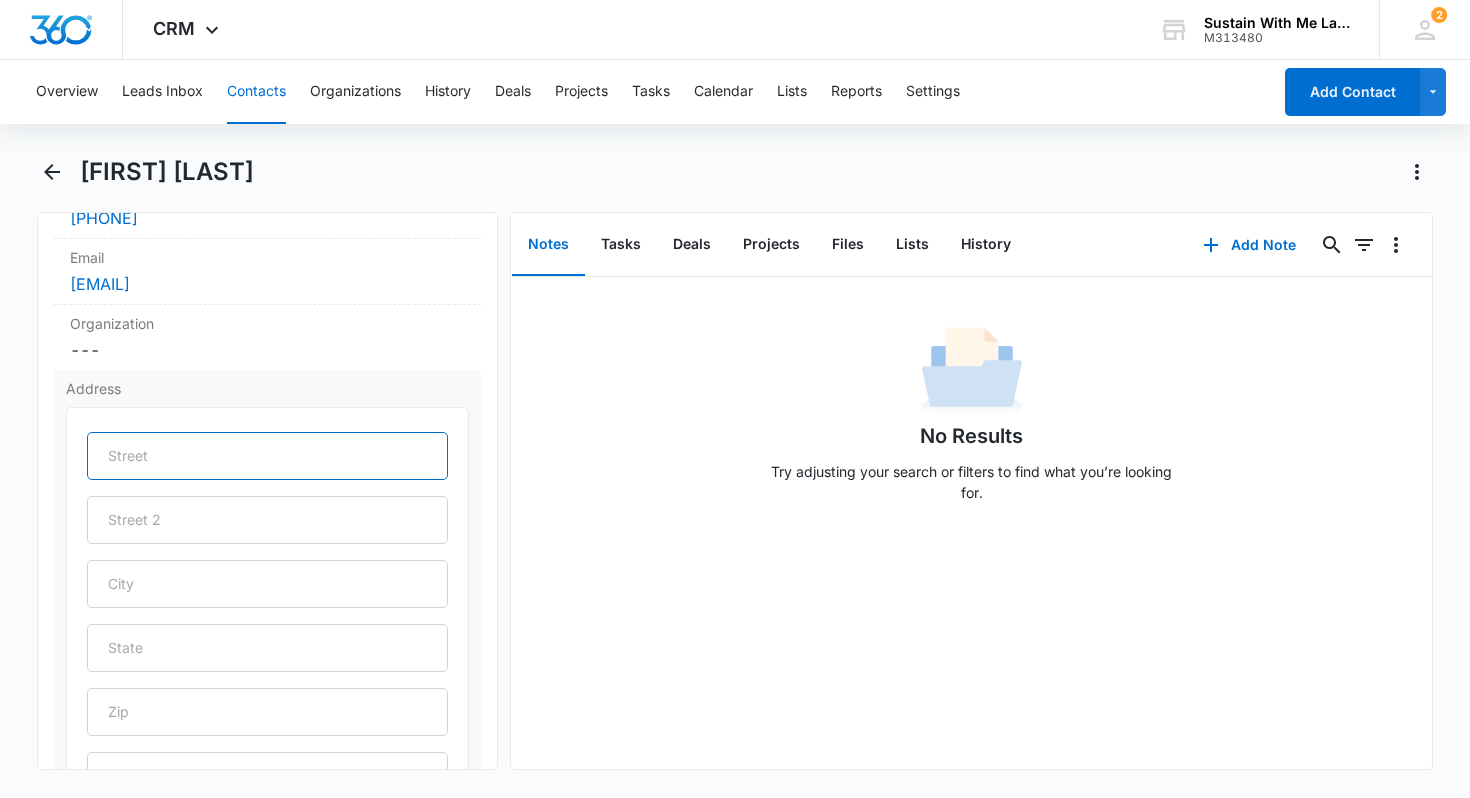 click at bounding box center (268, 456) 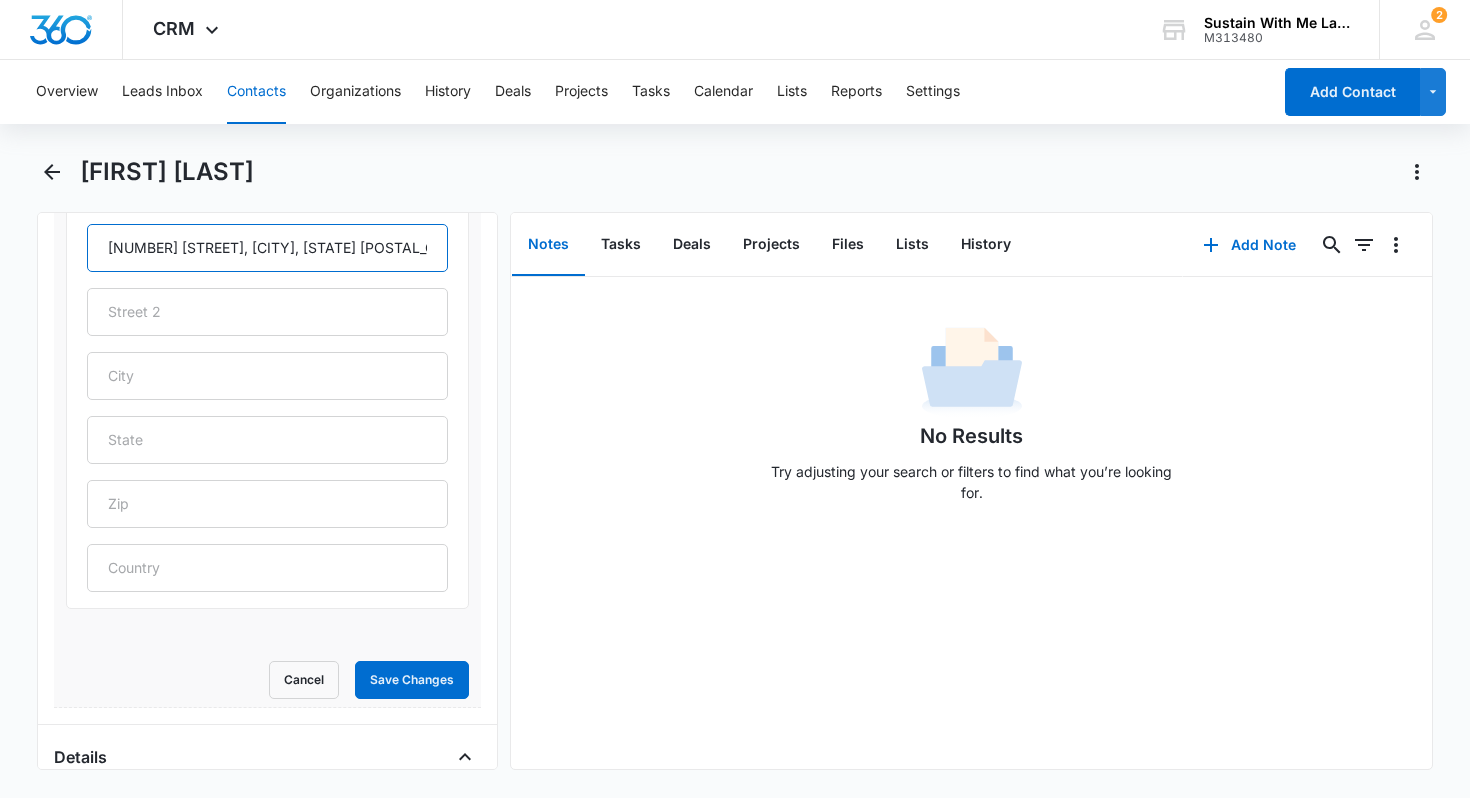 scroll, scrollTop: 706, scrollLeft: 0, axis: vertical 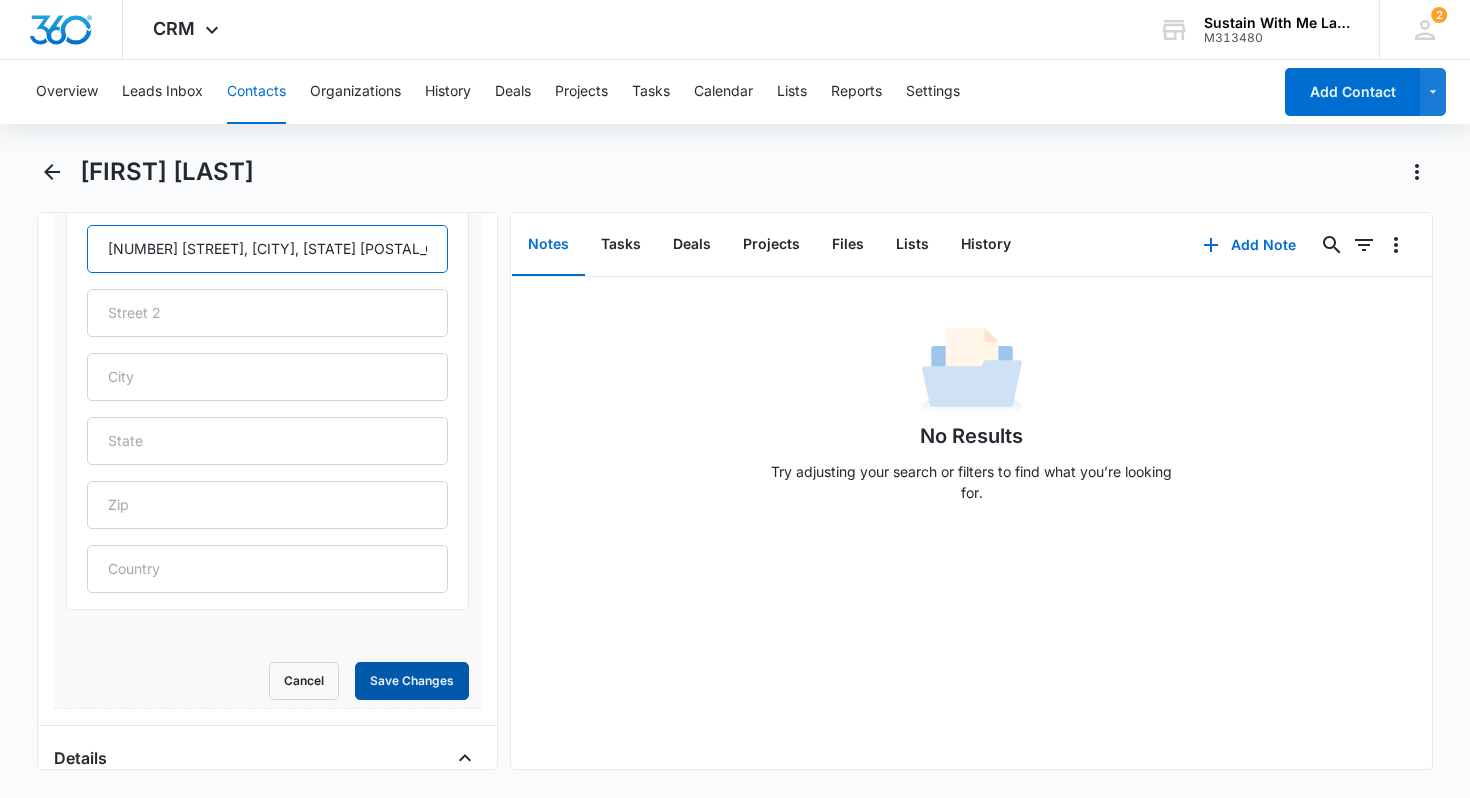 type on "2515 Russell St, Berkeley, CA 94705" 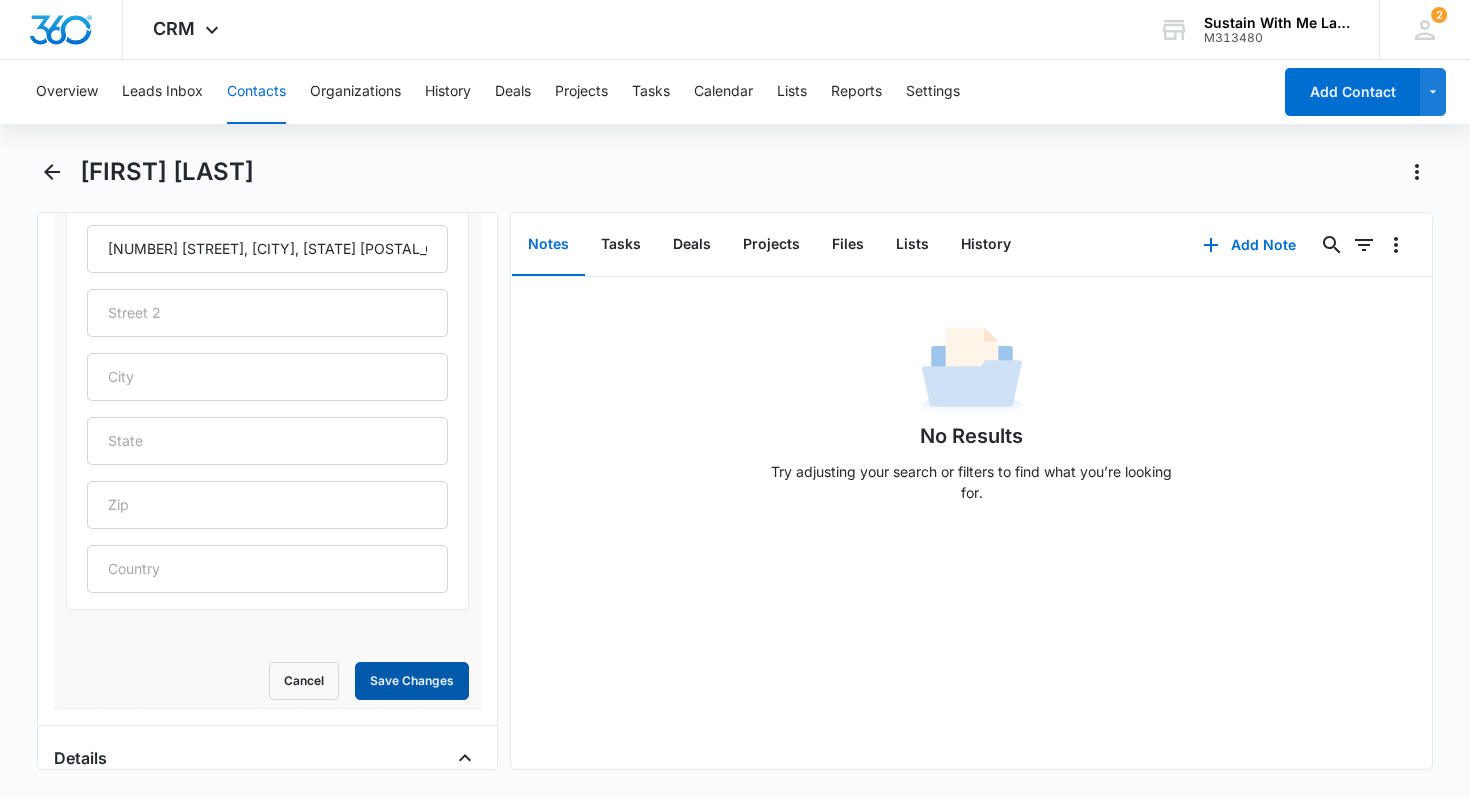 click on "Save Changes" at bounding box center [412, 681] 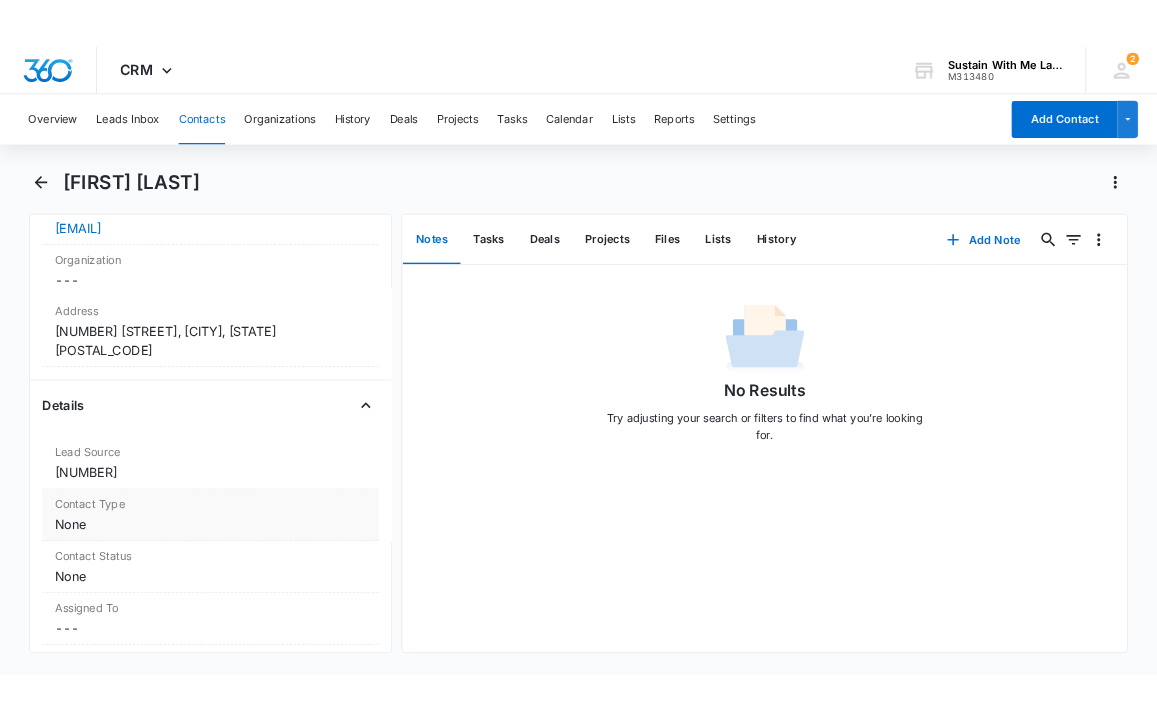 scroll, scrollTop: 550, scrollLeft: 0, axis: vertical 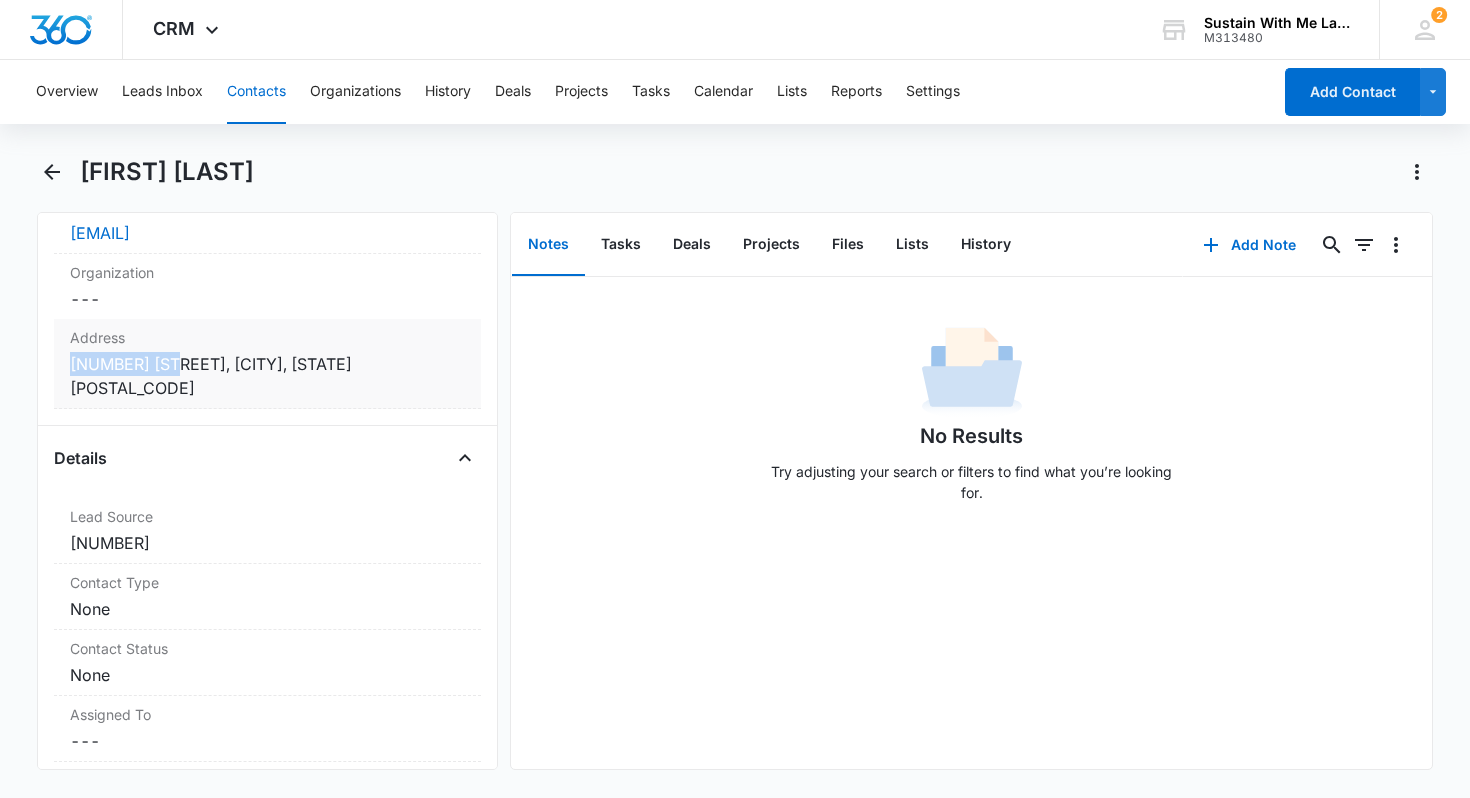 drag, startPoint x: 168, startPoint y: 361, endPoint x: 73, endPoint y: 363, distance: 95.02105 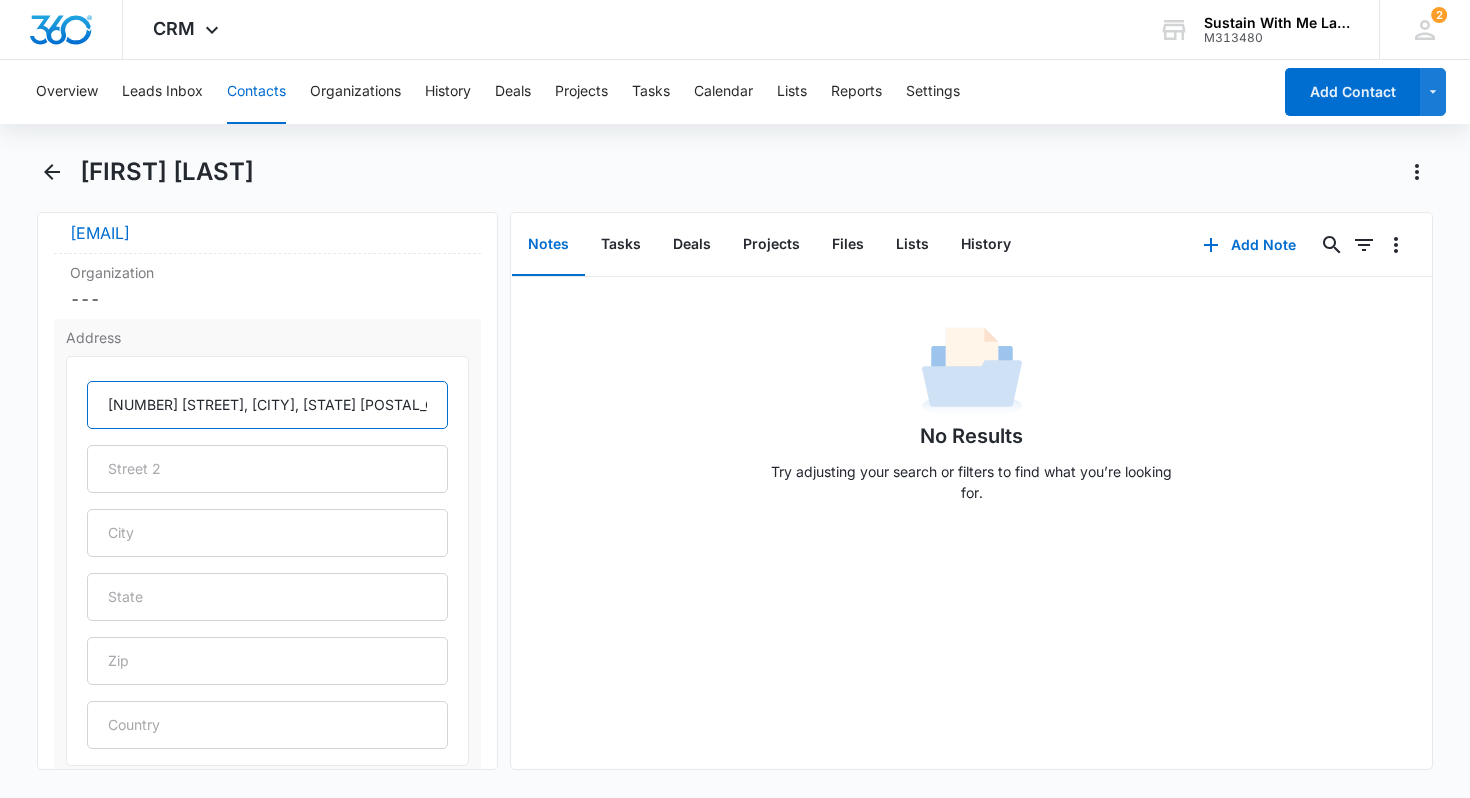 drag, startPoint x: 190, startPoint y: 401, endPoint x: 73, endPoint y: 401, distance: 117 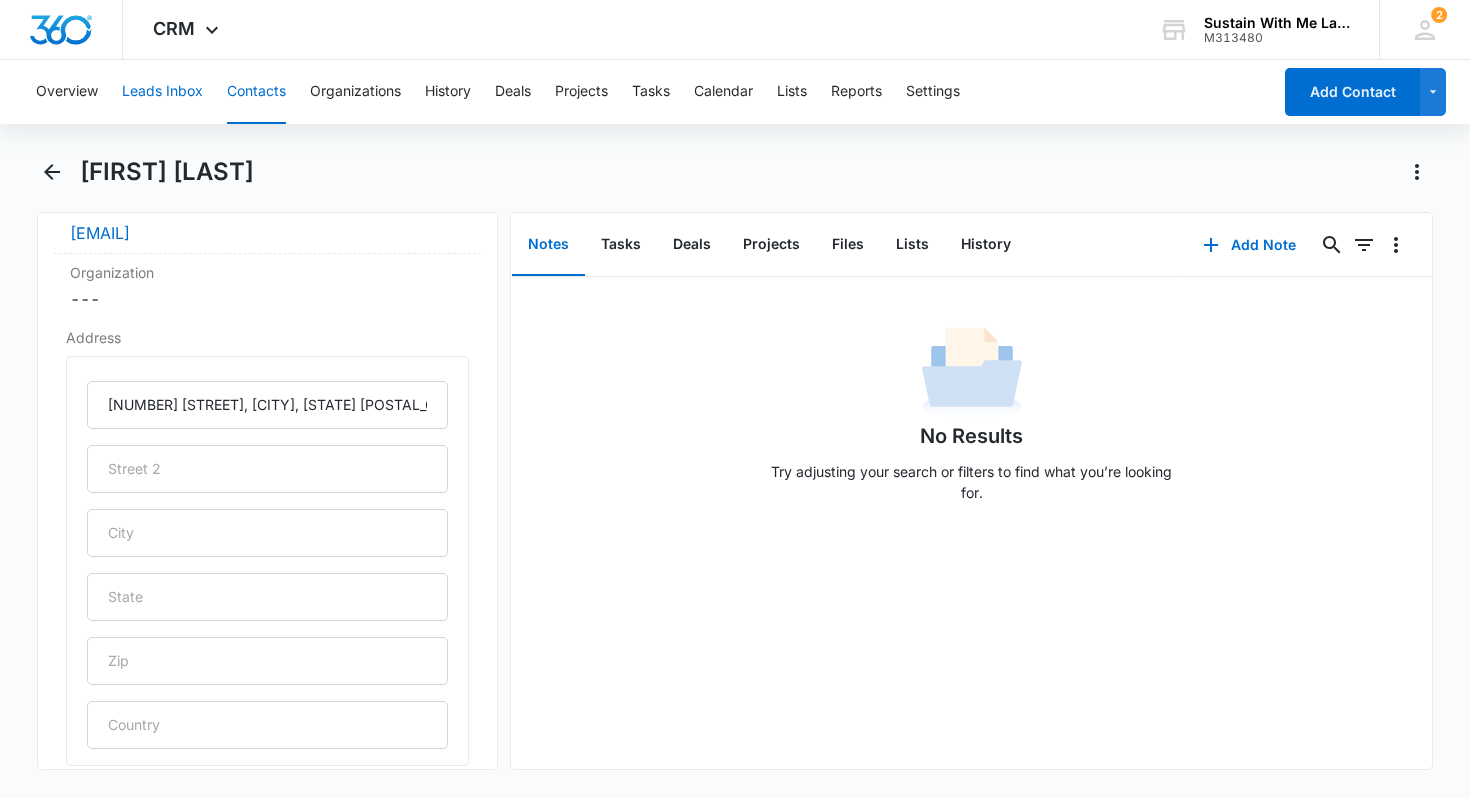 click on "Leads Inbox" at bounding box center [162, 92] 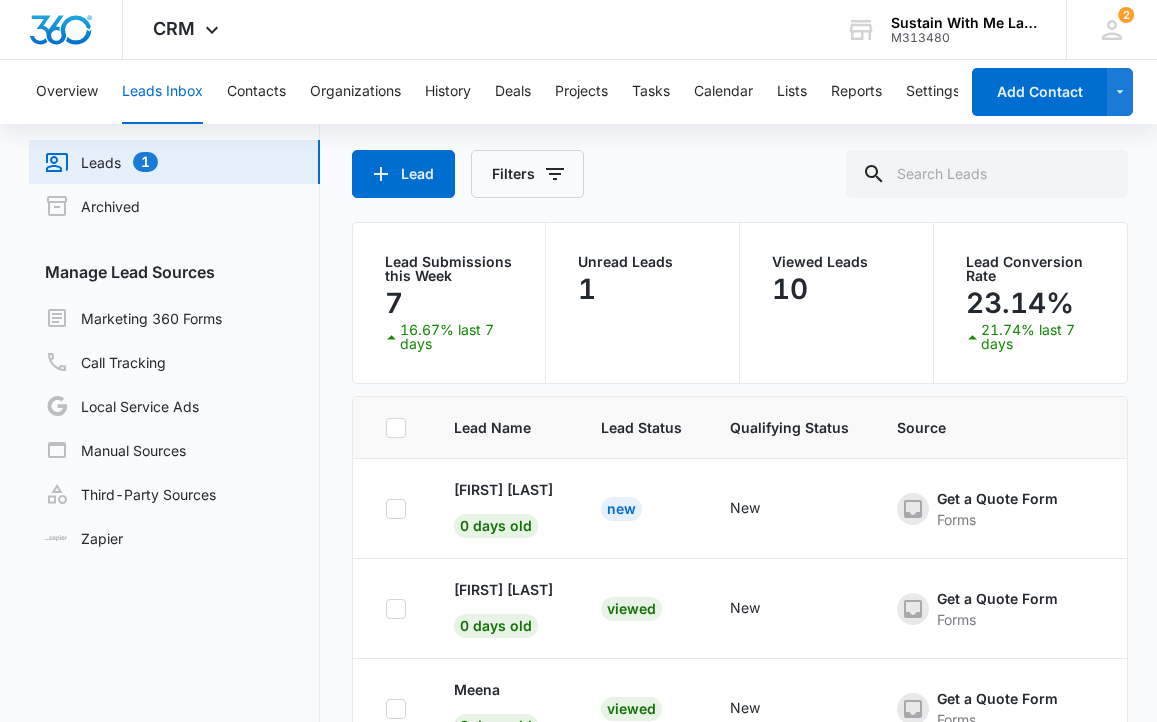 scroll, scrollTop: 93, scrollLeft: 0, axis: vertical 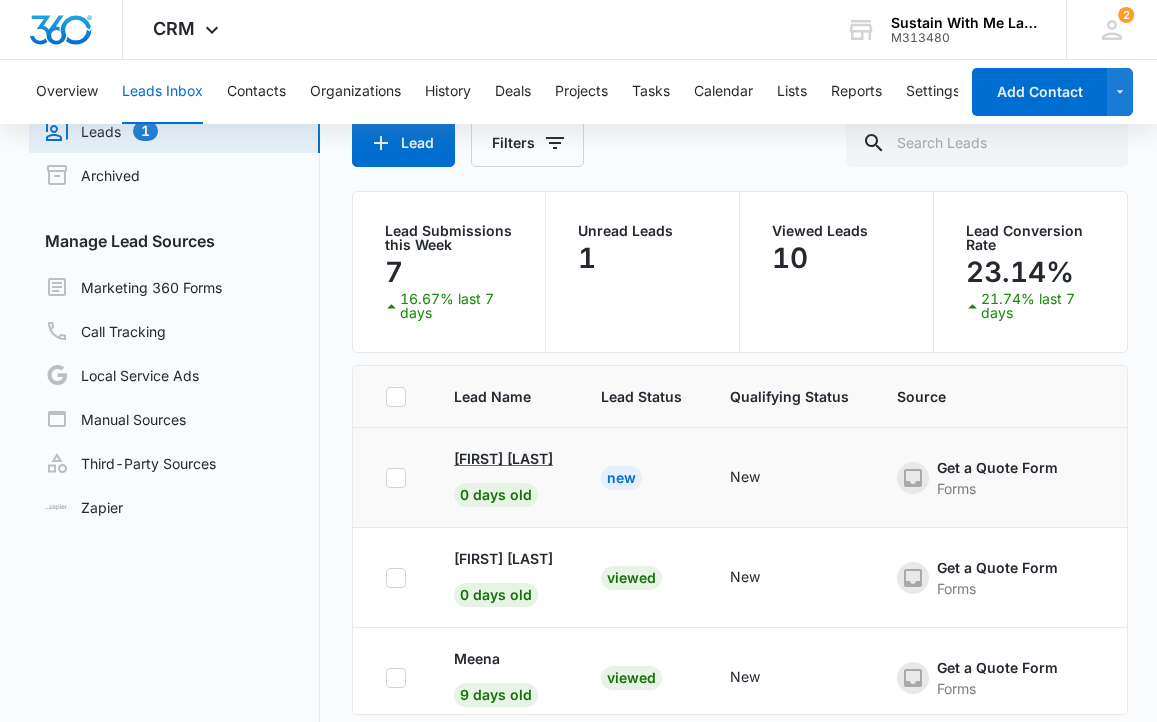 click on "Jody OConnor" at bounding box center [503, 458] 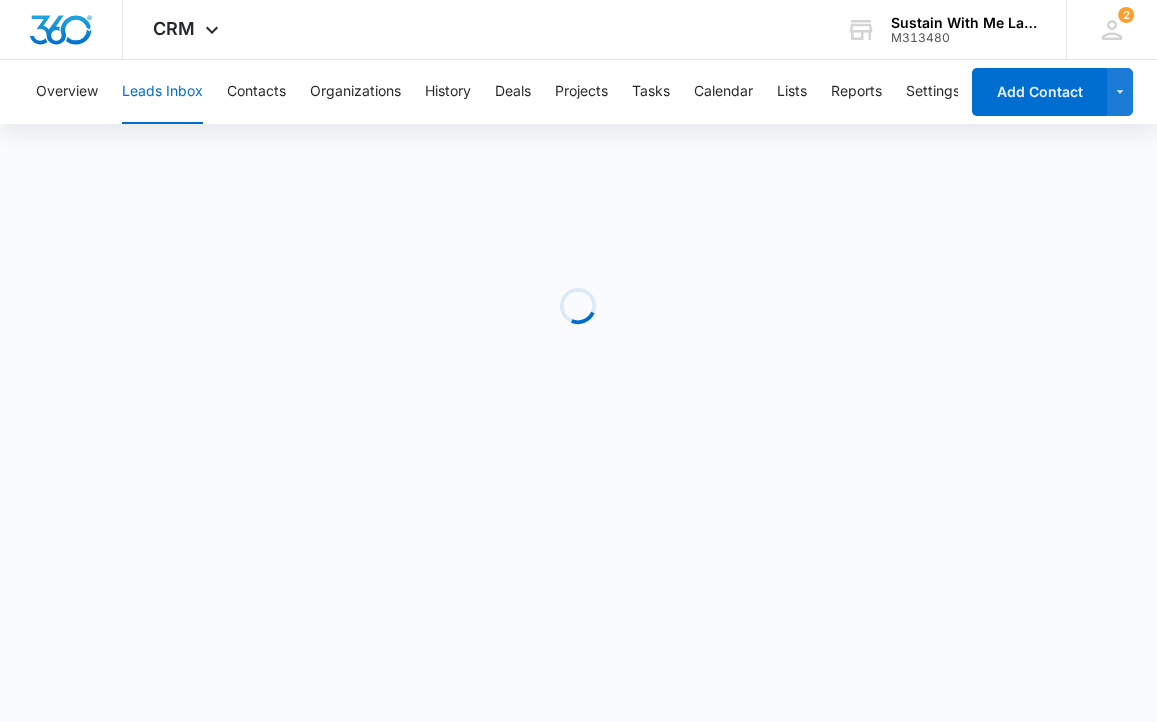 scroll, scrollTop: 0, scrollLeft: 0, axis: both 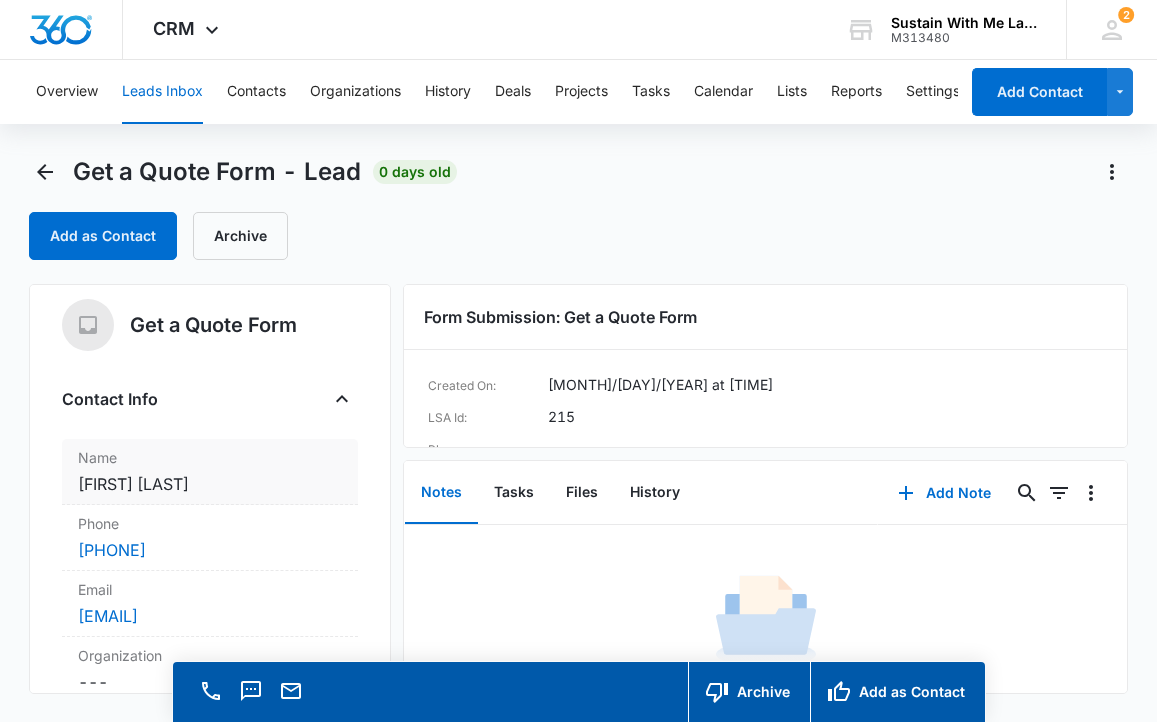 click on "Cancel Save Changes Jody OConnor" at bounding box center (210, 484) 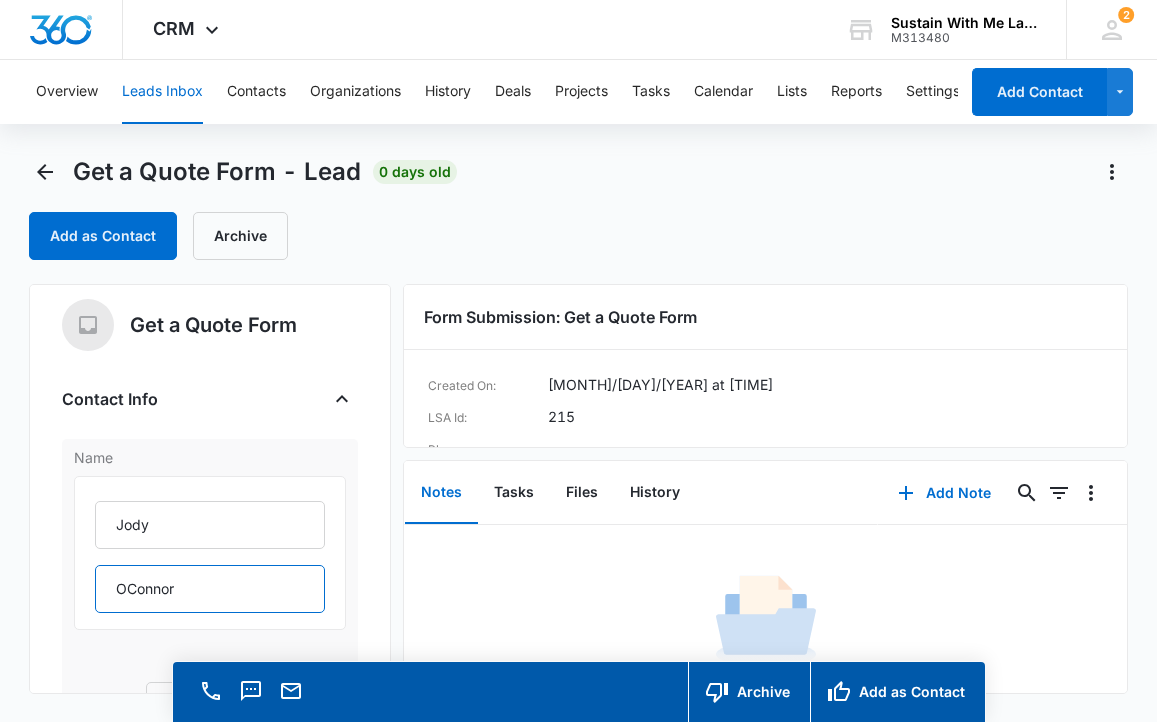 click on "OConnor" at bounding box center [210, 589] 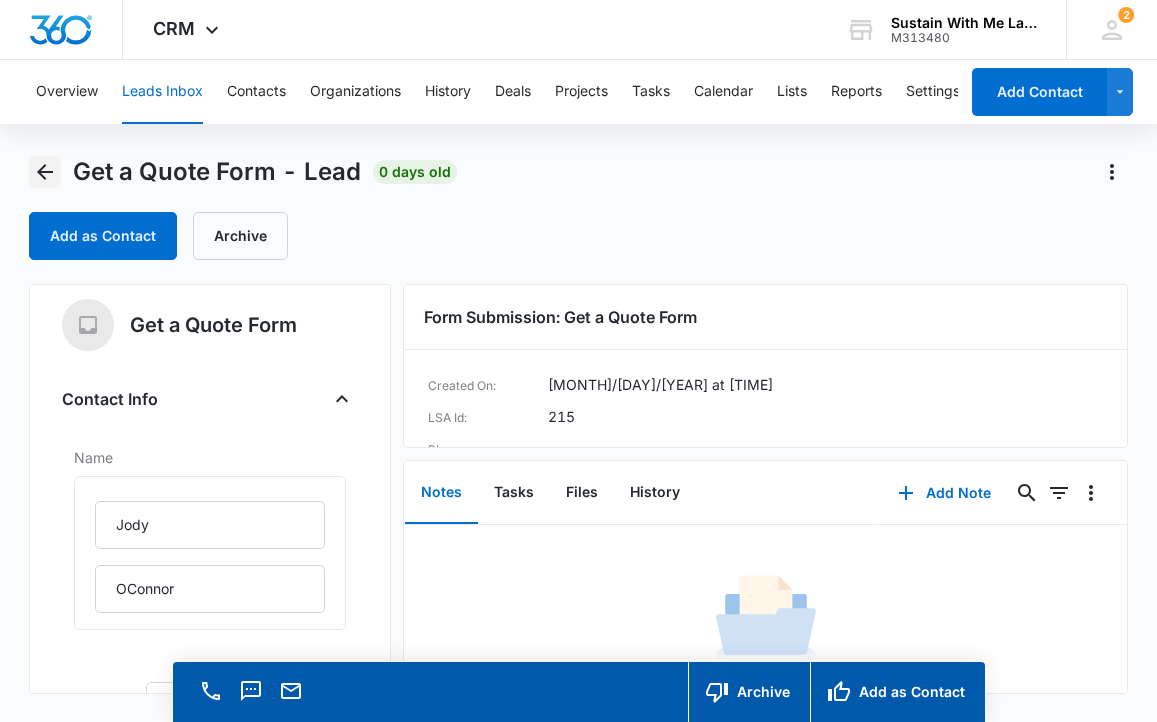 click 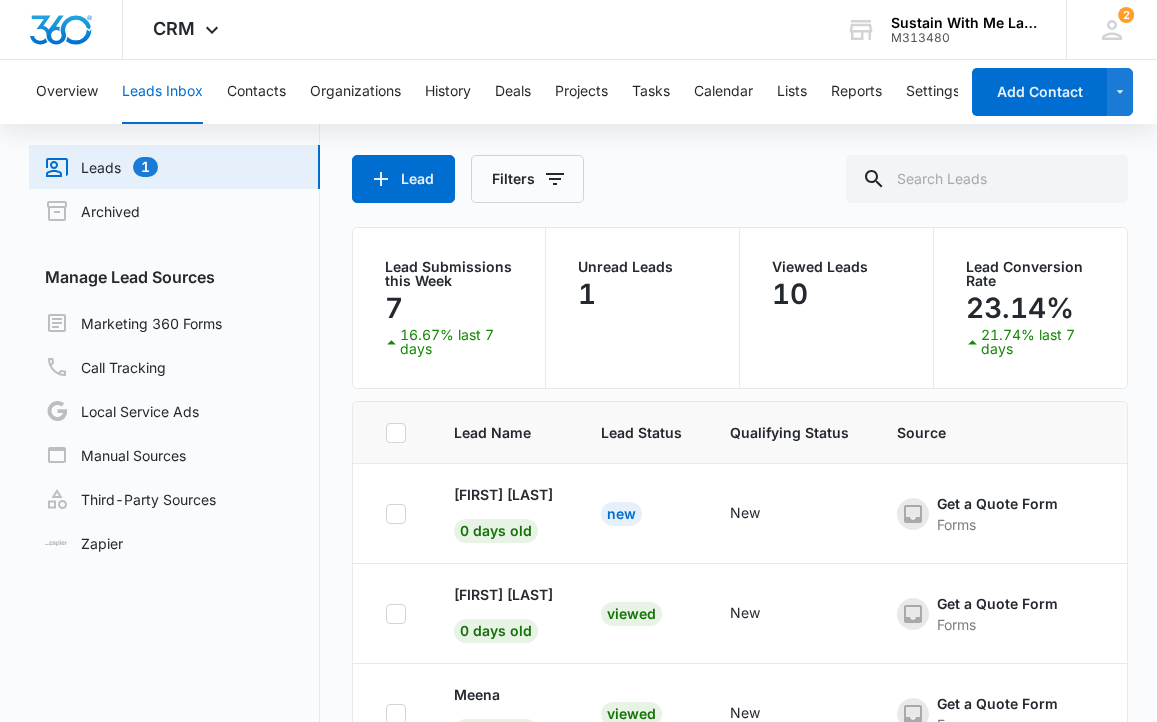 scroll, scrollTop: 0, scrollLeft: 0, axis: both 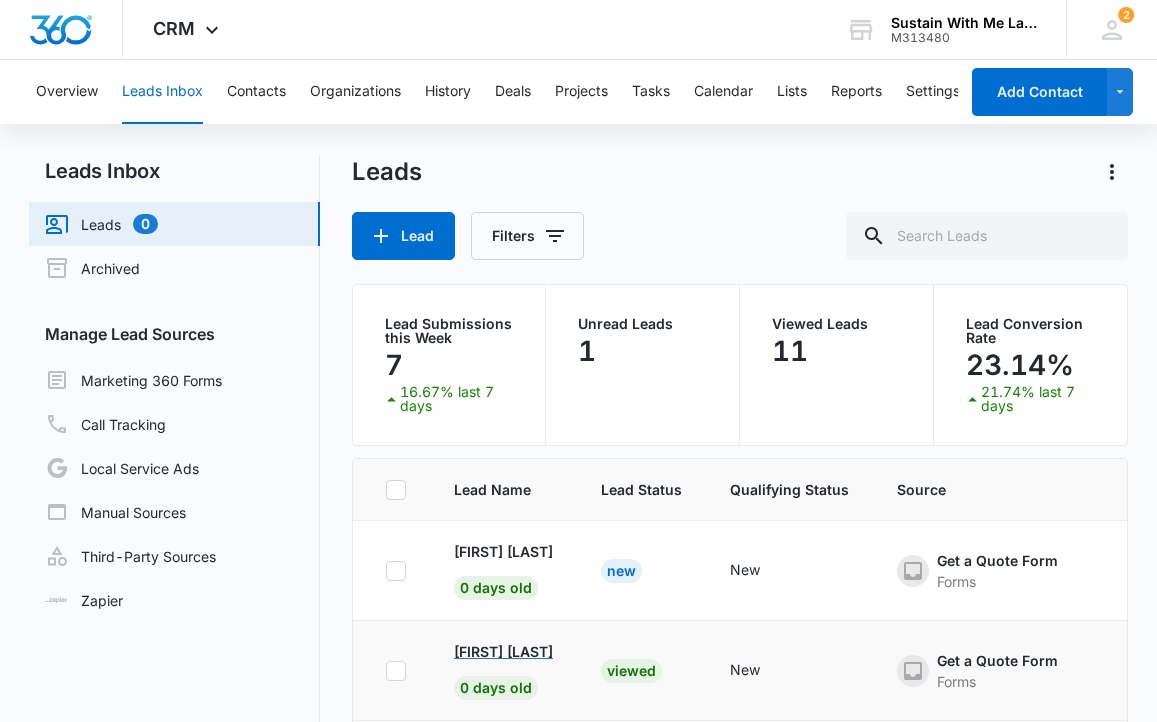 click on "Odelia Caspi" at bounding box center [503, 651] 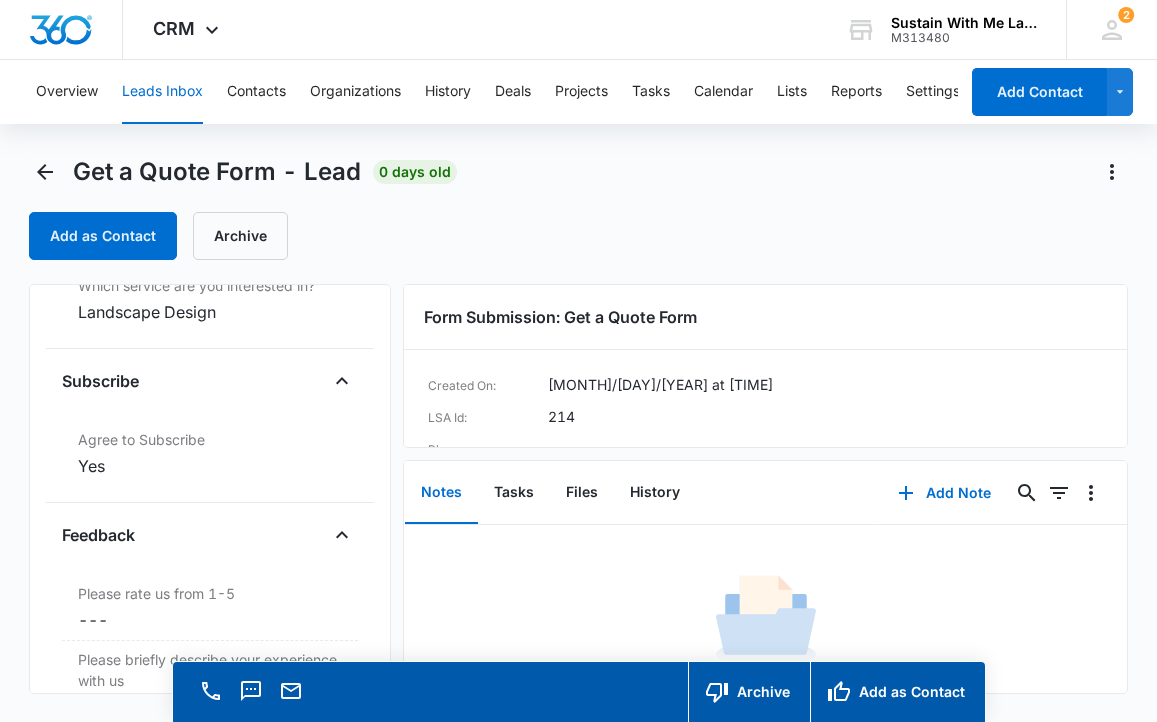 scroll, scrollTop: 2050, scrollLeft: 0, axis: vertical 